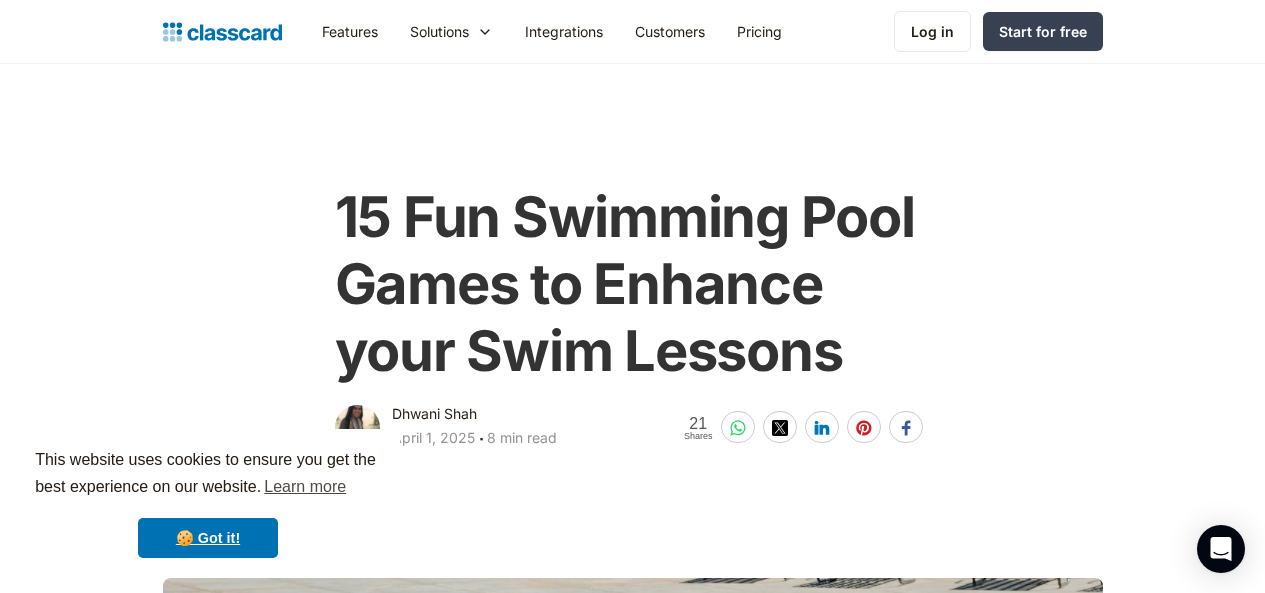 scroll, scrollTop: 0, scrollLeft: 0, axis: both 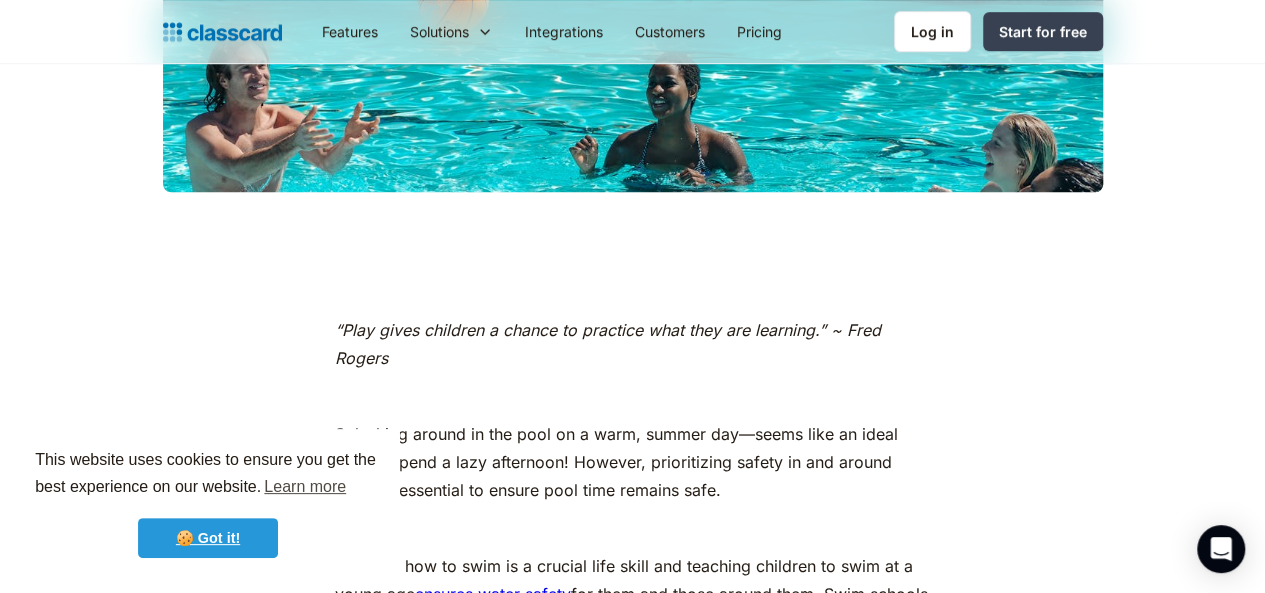 click on "🍪 Got it!" at bounding box center (208, 538) 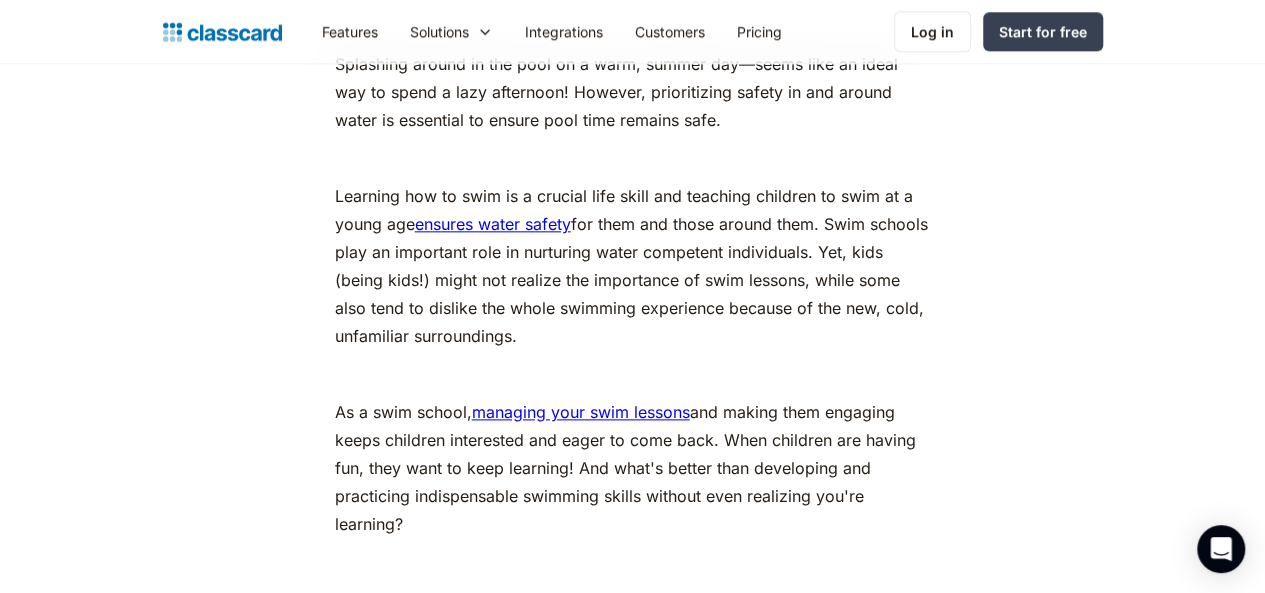 click on "As a swim school,  managing your swim lessons  and making them engaging keeps children interested and eager to come back. When children are having fun, they want to keep learning! And what's better than developing and practicing indispensable swimming skills without even realizing you're learning?" at bounding box center [633, 468] 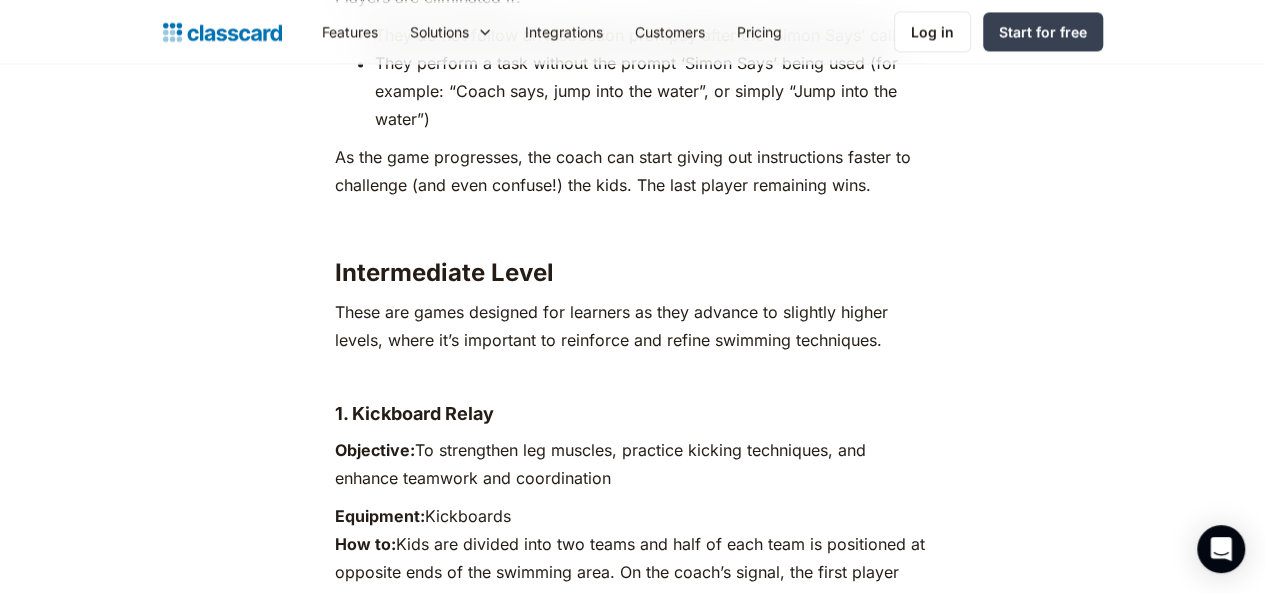 scroll, scrollTop: 5462, scrollLeft: 0, axis: vertical 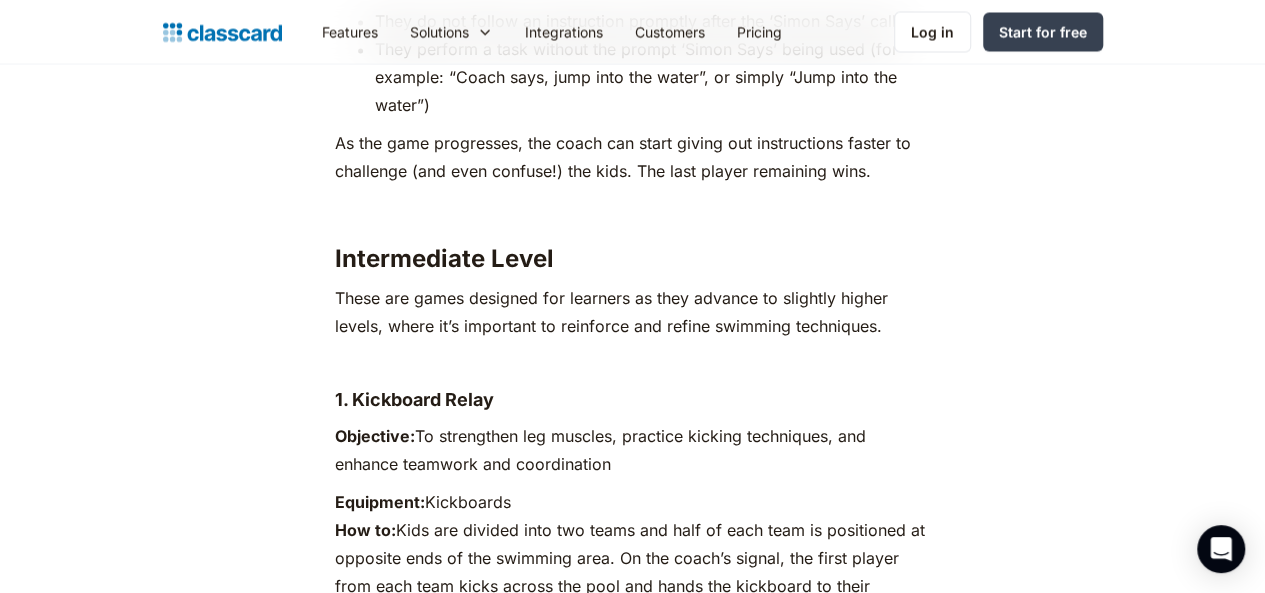click on "Objective:  To strengthen leg muscles, practice kicking techniques, and enhance teamwork and coordination" at bounding box center [633, 449] 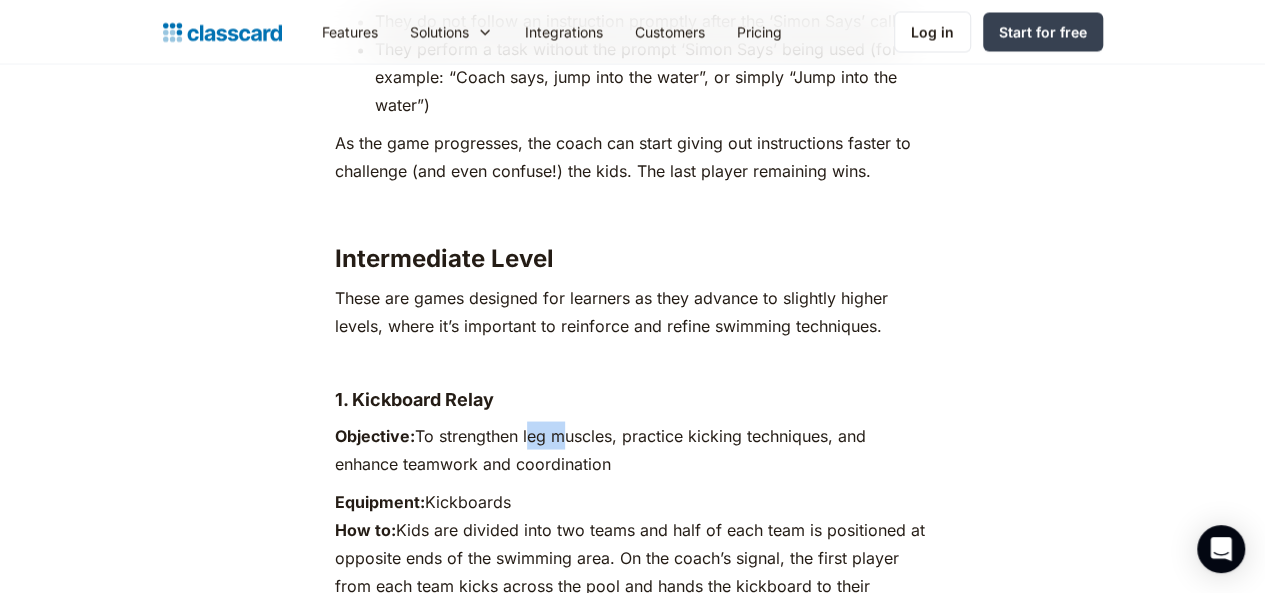 click on "Objective:  To strengthen leg muscles, practice kicking techniques, and enhance teamwork and coordination" at bounding box center (633, 449) 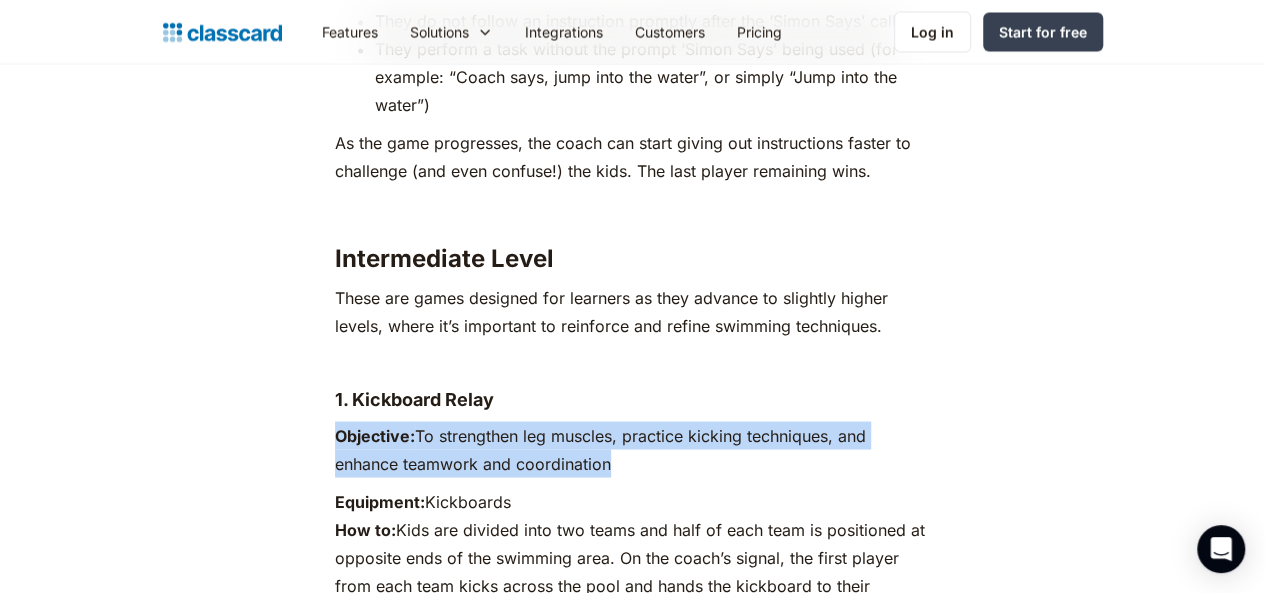 click on "Objective:  To strengthen leg muscles, practice kicking techniques, and enhance teamwork and coordination" at bounding box center [633, 449] 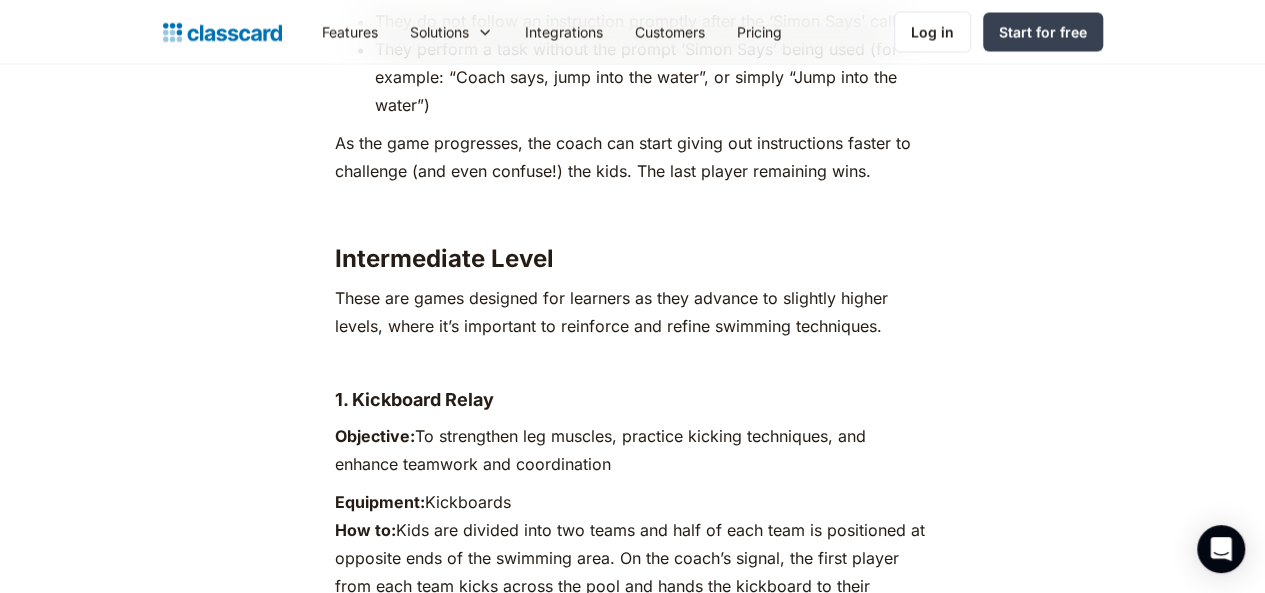 click on "Equipment:  Kickboards How to:  Kids are divided into two teams and half of each team is positioned at opposite ends of the swimming area. On the coach’s signal, the first player from each team kicks across the pool and hands the kickboard to their partner, who then kicks back to the next team member, and so on. The team that finishes the relay first wins." at bounding box center (633, 571) 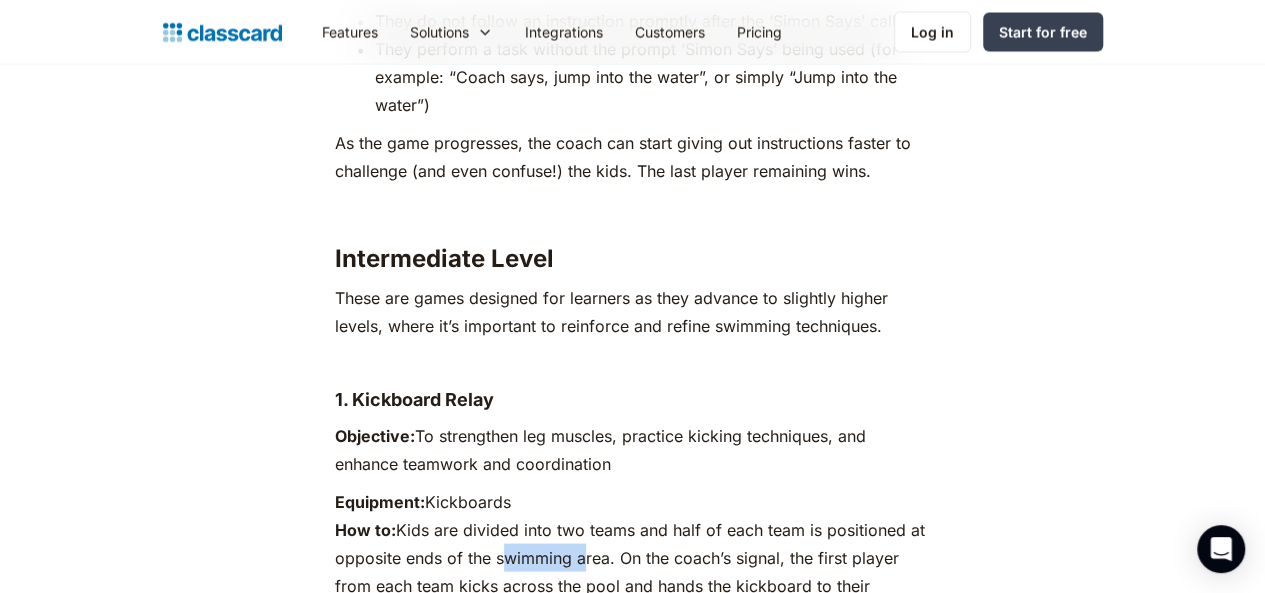 click on "Equipment:  Kickboards How to:  Kids are divided into two teams and half of each team is positioned at opposite ends of the swimming area. On the coach’s signal, the first player from each team kicks across the pool and hands the kickboard to their partner, who then kicks back to the next team member, and so on. The team that finishes the relay first wins." at bounding box center [633, 571] 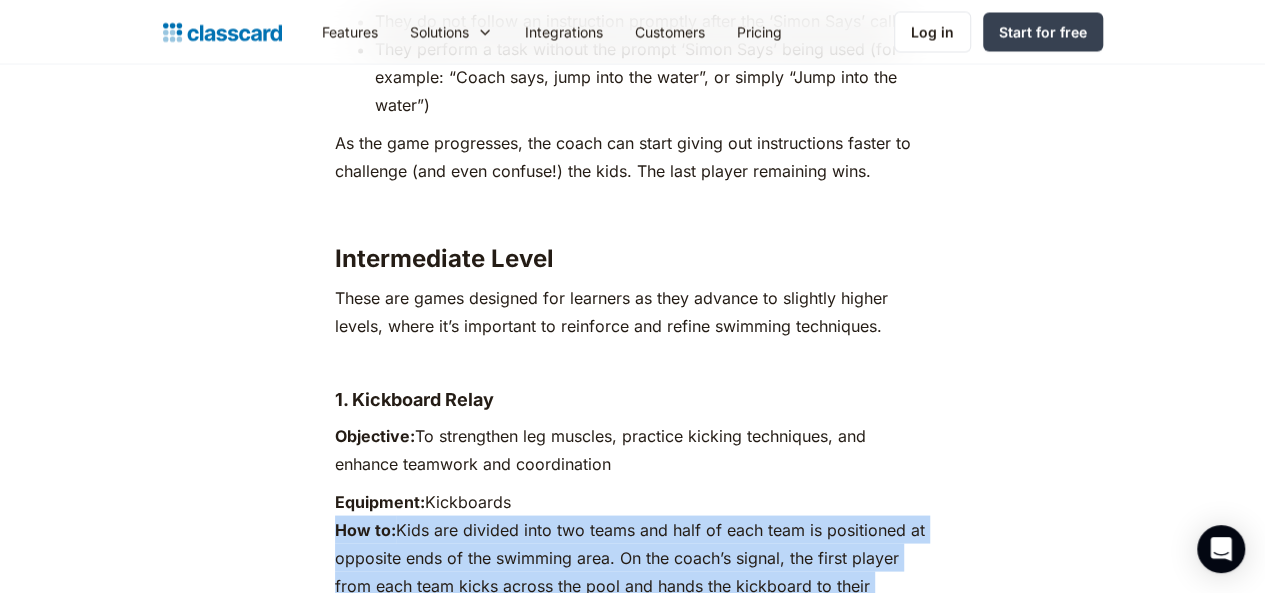 click on "Equipment:  Kickboards How to:  Kids are divided into two teams and half of each team is positioned at opposite ends of the swimming area. On the coach’s signal, the first player from each team kicks across the pool and hands the kickboard to their partner, who then kicks back to the next team member, and so on. The team that finishes the relay first wins." at bounding box center (633, 571) 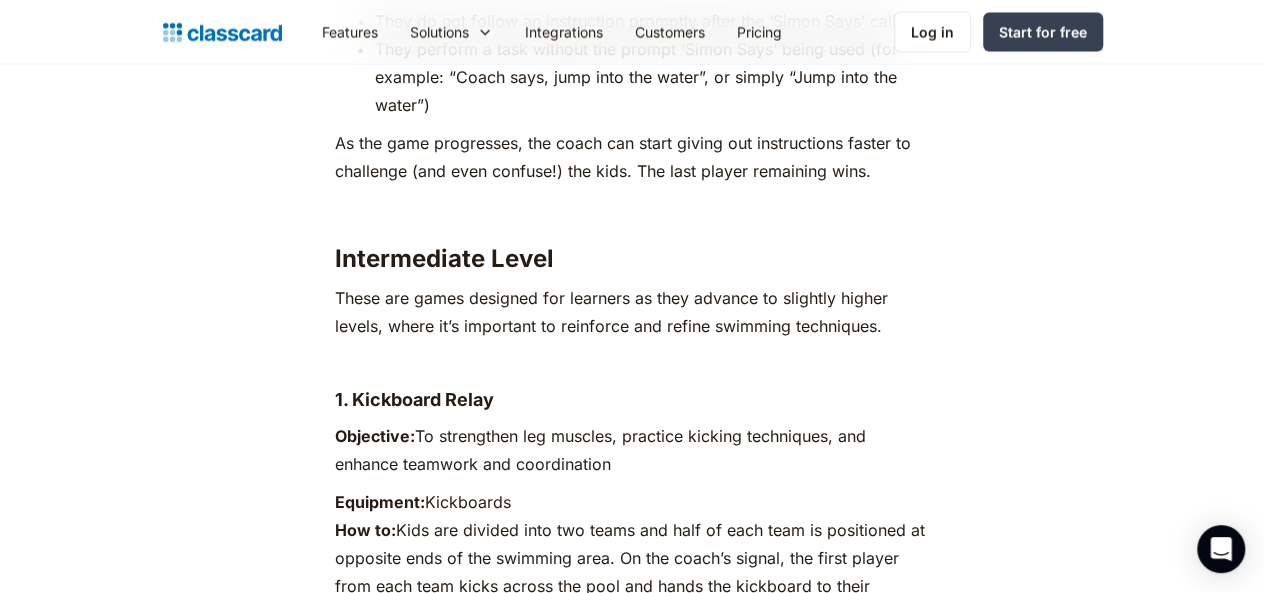 click on "Equipment:  Kickboards How to:  Kids are divided into two teams and half of each team is positioned at opposite ends of the swimming area. On the coach’s signal, the first player from each team kicks across the pool and hands the kickboard to their partner, who then kicks back to the next team member, and so on. The team that finishes the relay first wins." at bounding box center (633, 571) 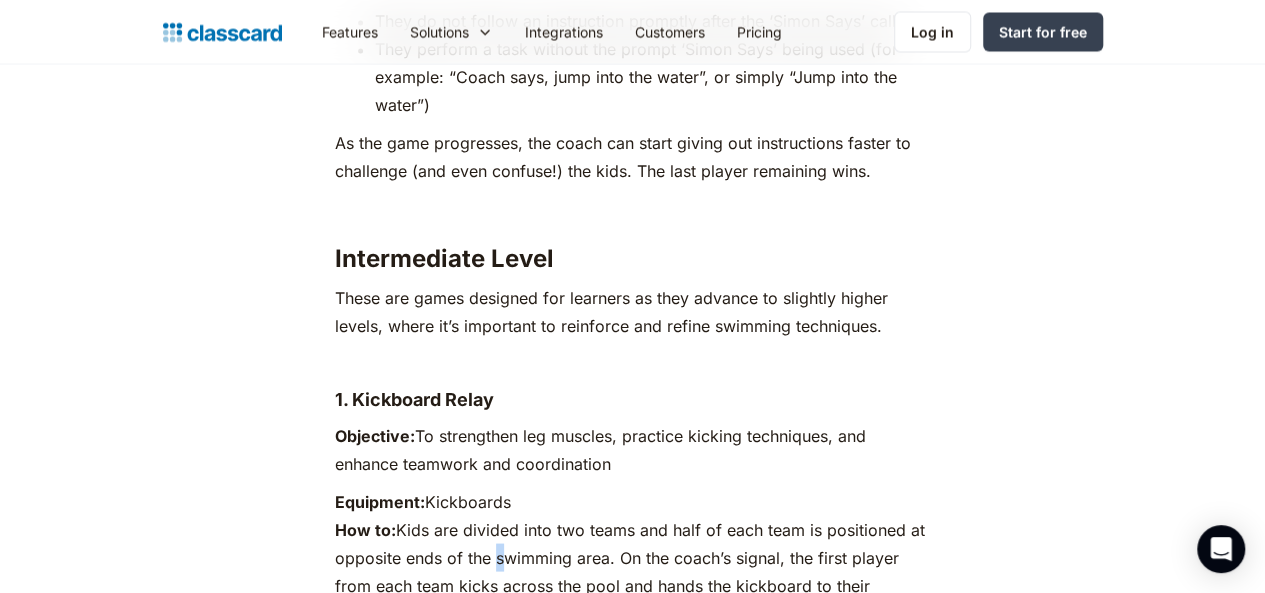 click on "Equipment:  Kickboards How to:  Kids are divided into two teams and half of each team is positioned at opposite ends of the swimming area. On the coach’s signal, the first player from each team kicks across the pool and hands the kickboard to their partner, who then kicks back to the next team member, and so on. The team that finishes the relay first wins." at bounding box center (633, 571) 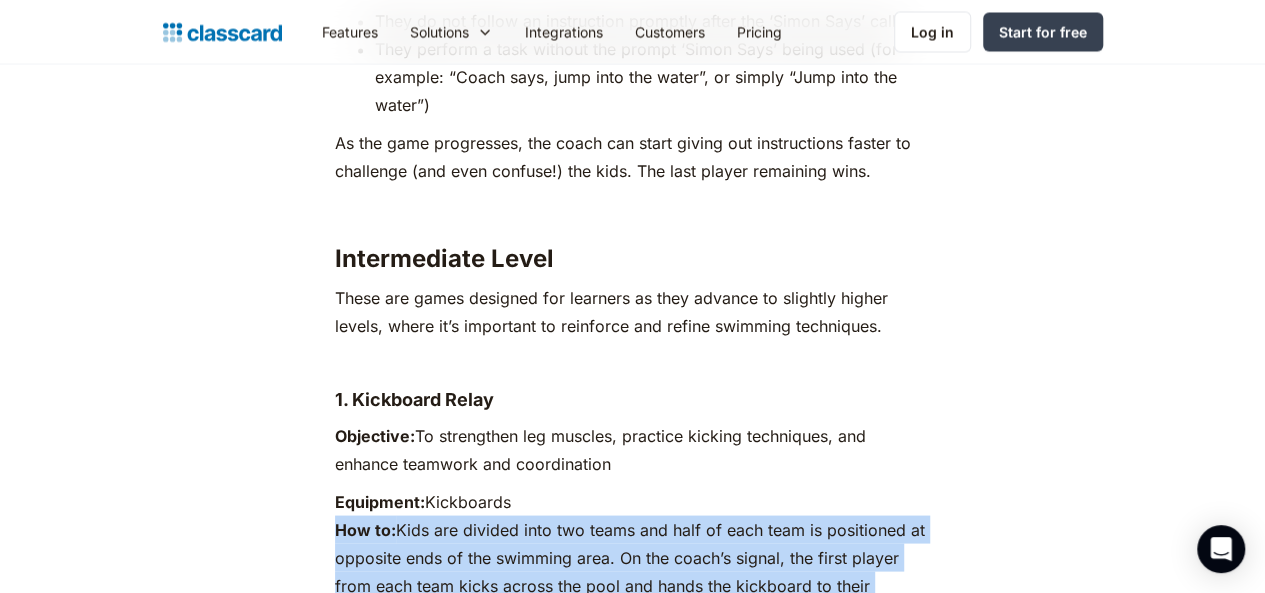 click on "Equipment:  Kickboards How to:  Kids are divided into two teams and half of each team is positioned at opposite ends of the swimming area. On the coach’s signal, the first player from each team kicks across the pool and hands the kickboard to their partner, who then kicks back to the next team member, and so on. The team that finishes the relay first wins." at bounding box center [633, 571] 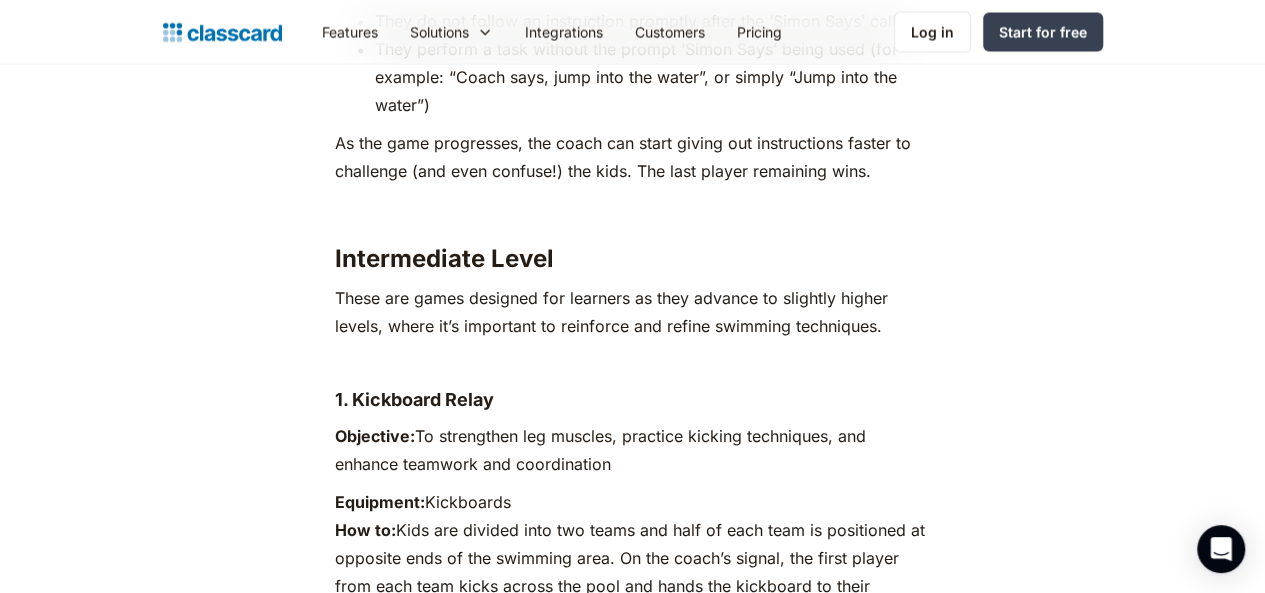 click on "Equipment:  Kickboards How to:  Kids are divided into two teams and half of each team is positioned at opposite ends of the swimming area. On the coach’s signal, the first player from each team kicks across the pool and hands the kickboard to their partner, who then kicks back to the next team member, and so on. The team that finishes the relay first wins." at bounding box center (633, 571) 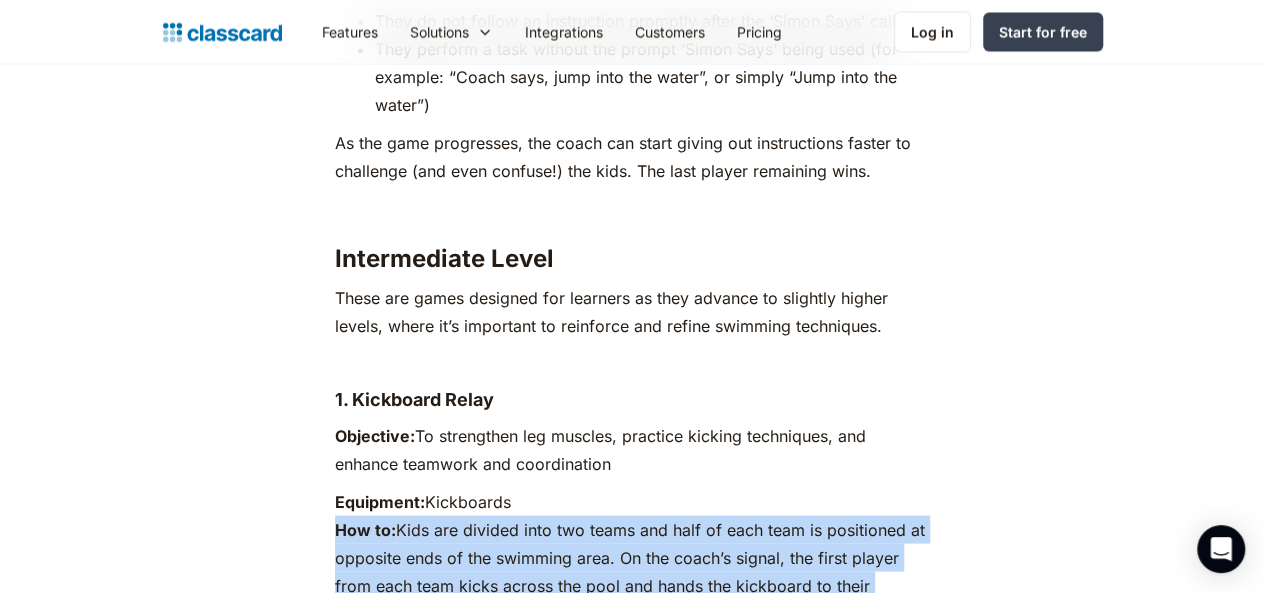 click on "Equipment:  Kickboards How to:  Kids are divided into two teams and half of each team is positioned at opposite ends of the swimming area. On the coach’s signal, the first player from each team kicks across the pool and hands the kickboard to their partner, who then kicks back to the next team member, and so on. The team that finishes the relay first wins." at bounding box center (633, 571) 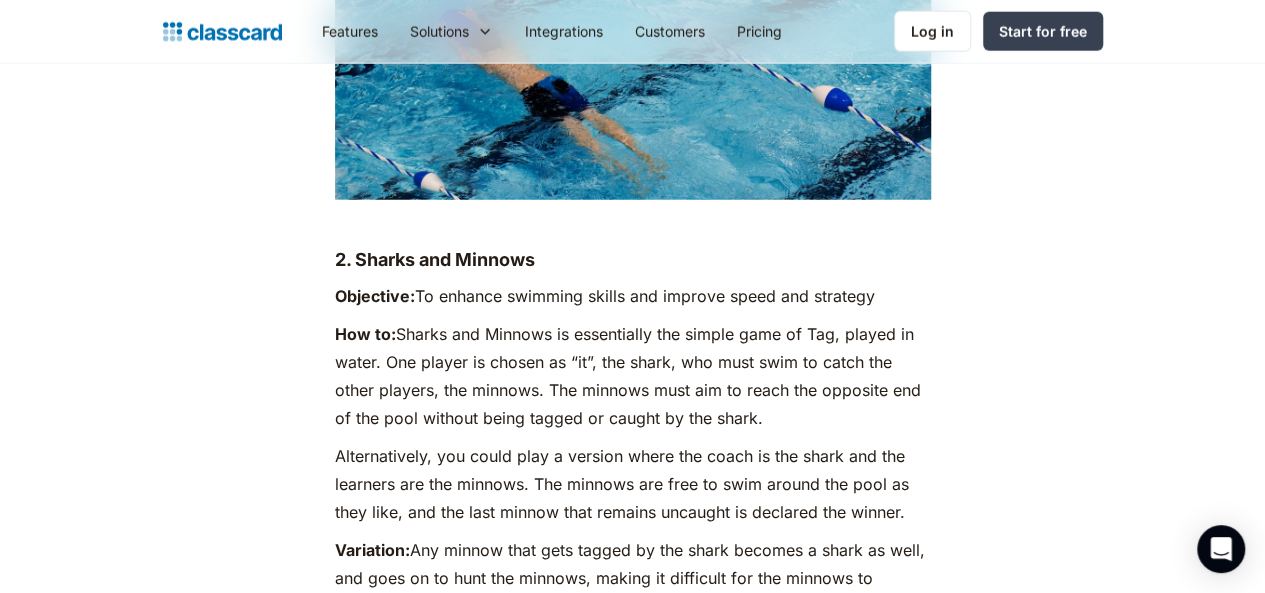 scroll, scrollTop: 6367, scrollLeft: 0, axis: vertical 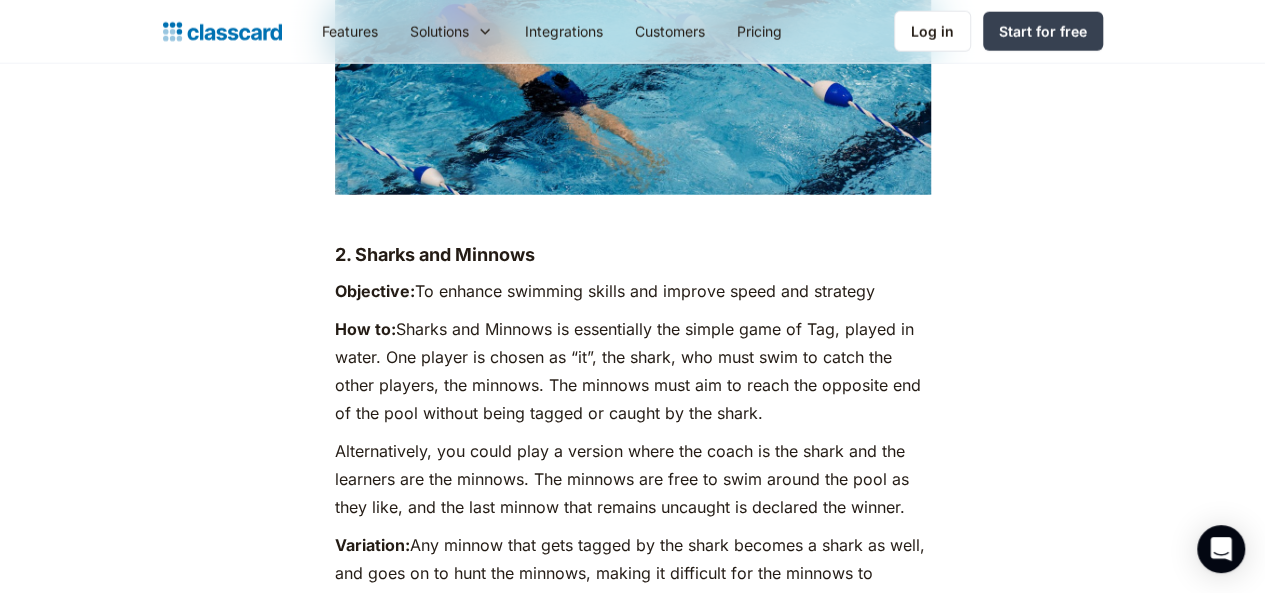 click on "How to: Sharks and Minnows is essentially the simple game of Tag, played in water. One player is chosen as “it”, the shark, who must swim to catch the other players, the minnows. The minnows must aim to reach the opposite end of the pool without being tagged or caught by the shark." at bounding box center [633, 371] 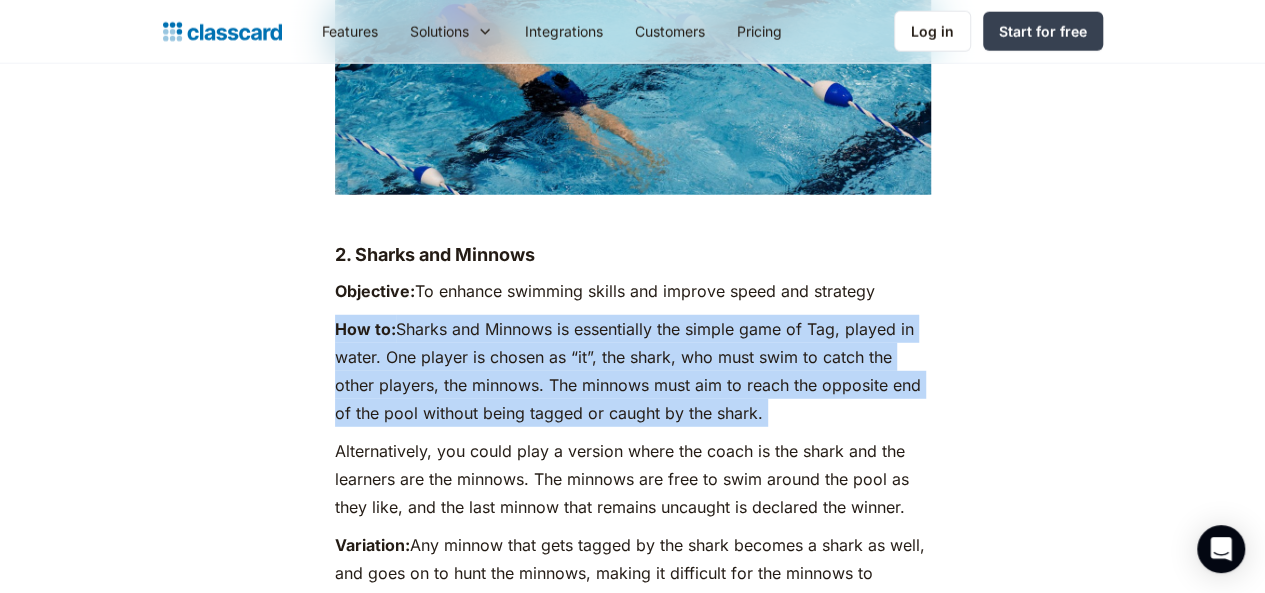 click on "How to: Sharks and Minnows is essentially the simple game of Tag, played in water. One player is chosen as “it”, the shark, who must swim to catch the other players, the minnows. The minnows must aim to reach the opposite end of the pool without being tagged or caught by the shark." at bounding box center [633, 371] 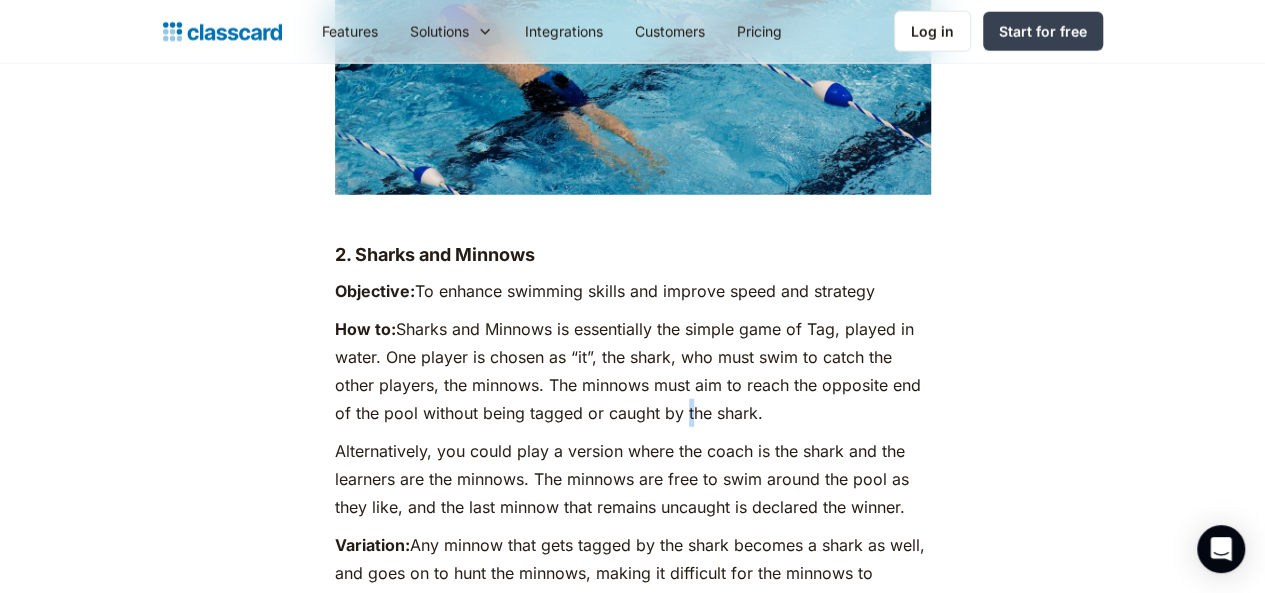 click on "How to: Sharks and Minnows is essentially the simple game of Tag, played in water. One player is chosen as “it”, the shark, who must swim to catch the other players, the minnows. The minnows must aim to reach the opposite end of the pool without being tagged or caught by the shark." at bounding box center (633, 371) 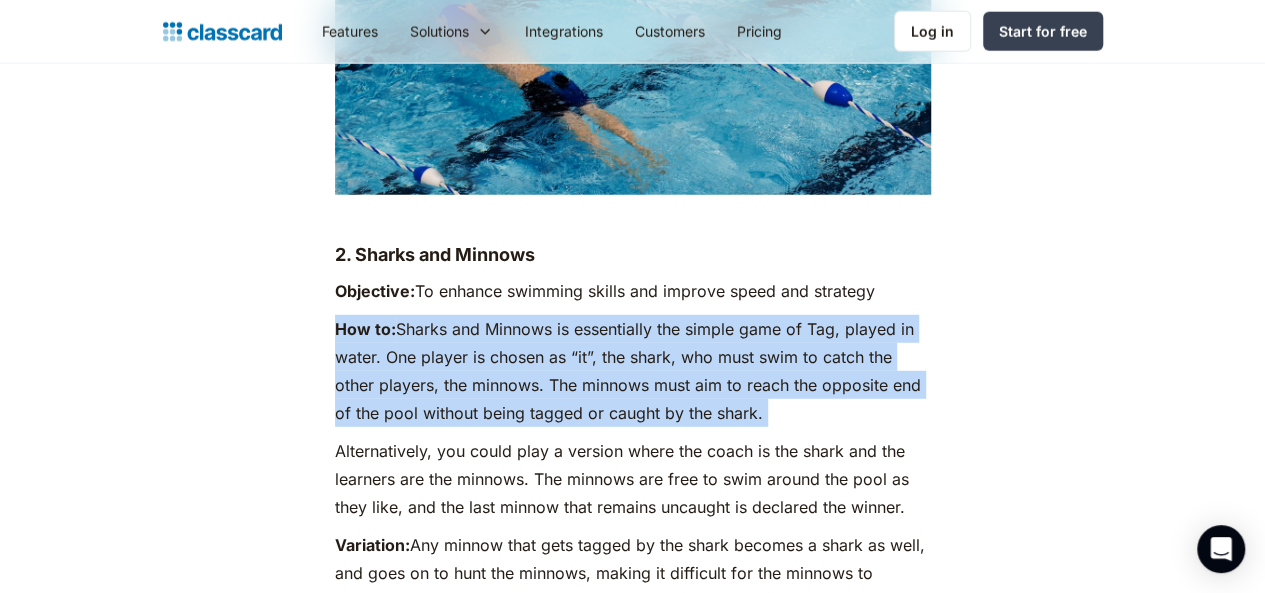 click on "How to: Sharks and Minnows is essentially the simple game of Tag, played in water. One player is chosen as “it”, the shark, who must swim to catch the other players, the minnows. The minnows must aim to reach the opposite end of the pool without being tagged or caught by the shark." at bounding box center (633, 371) 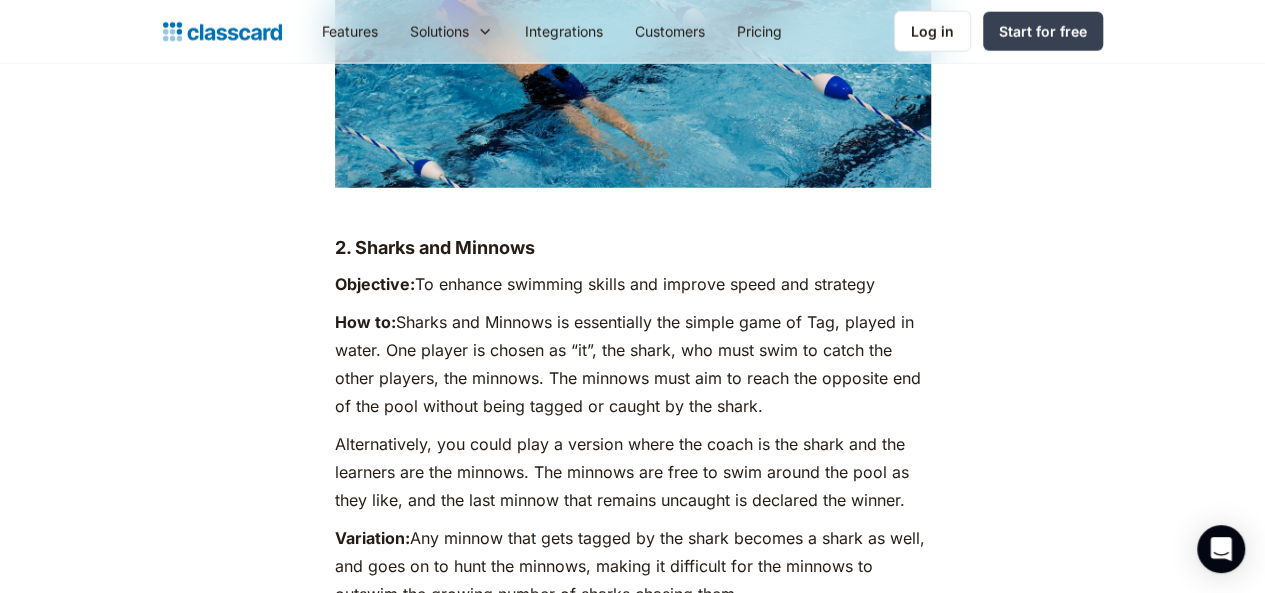 scroll, scrollTop: 6375, scrollLeft: 0, axis: vertical 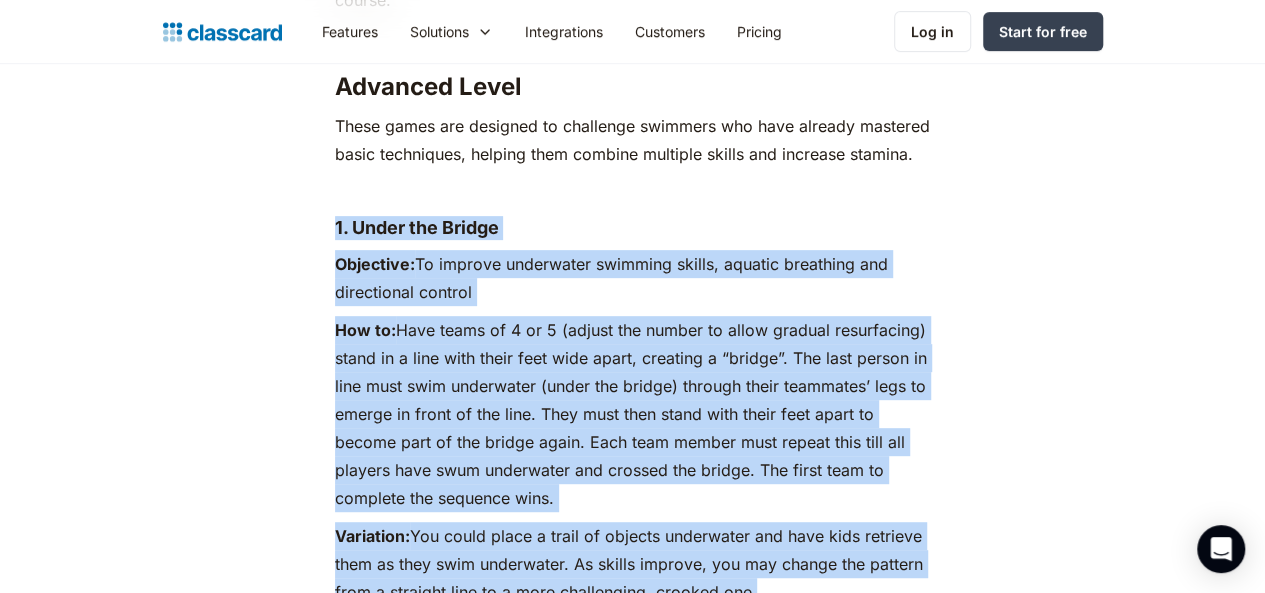 drag, startPoint x: 796, startPoint y: 477, endPoint x: 323, endPoint y: 113, distance: 596.8459 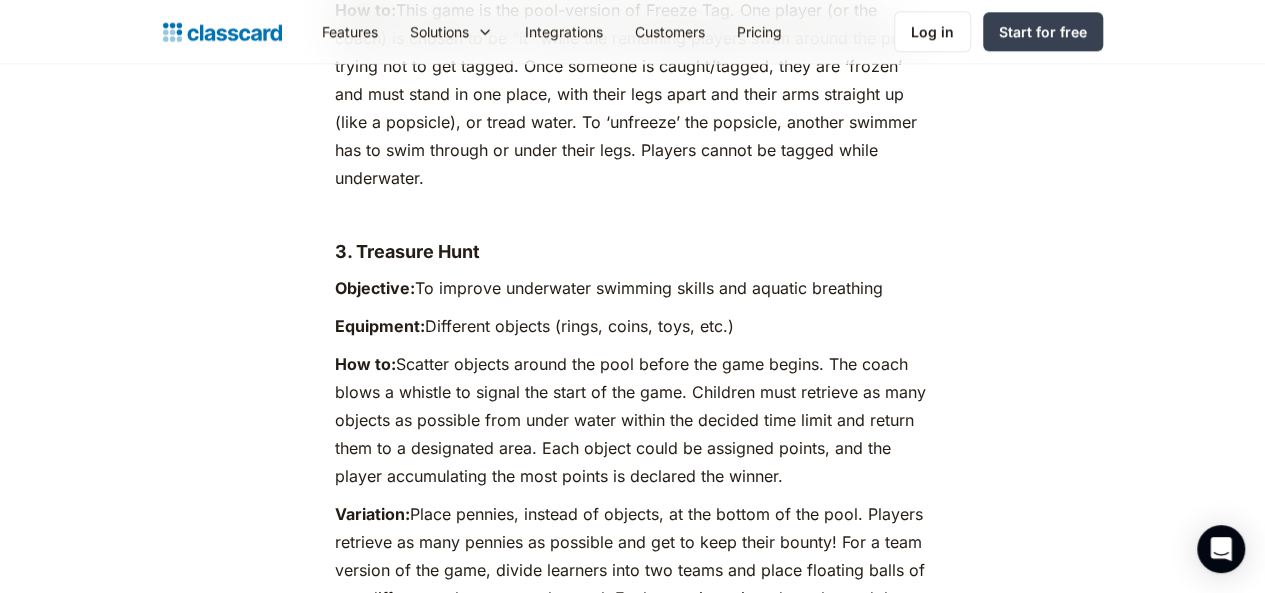scroll, scrollTop: 8576, scrollLeft: 0, axis: vertical 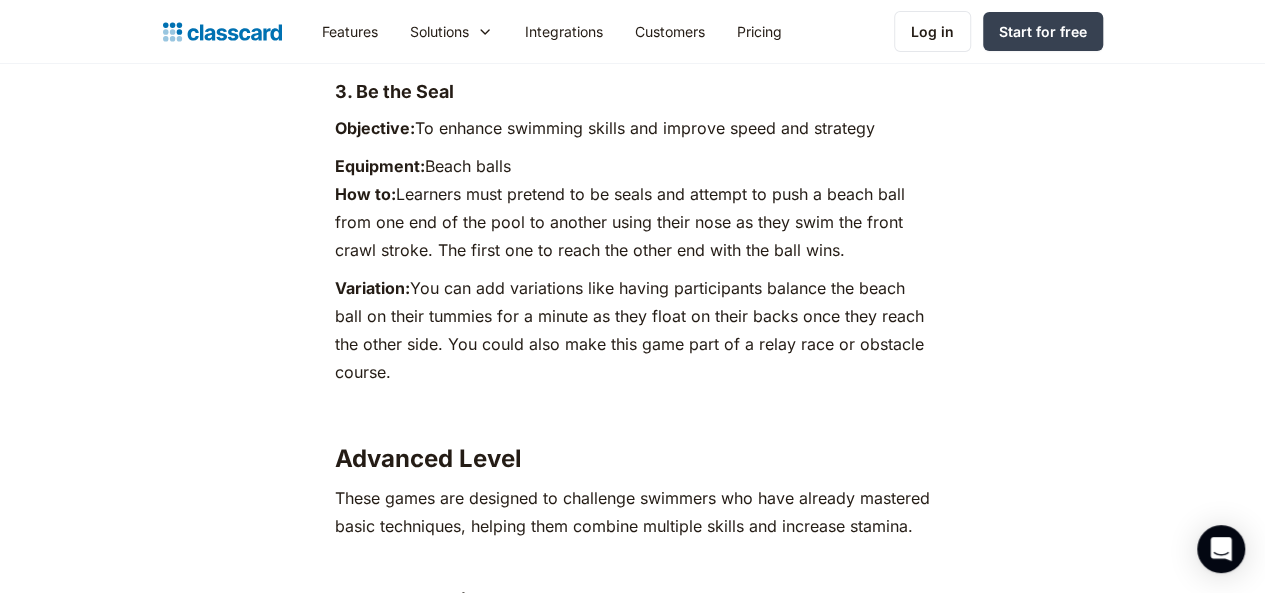 drag, startPoint x: 650, startPoint y: 488, endPoint x: 316, endPoint y: 473, distance: 334.33667 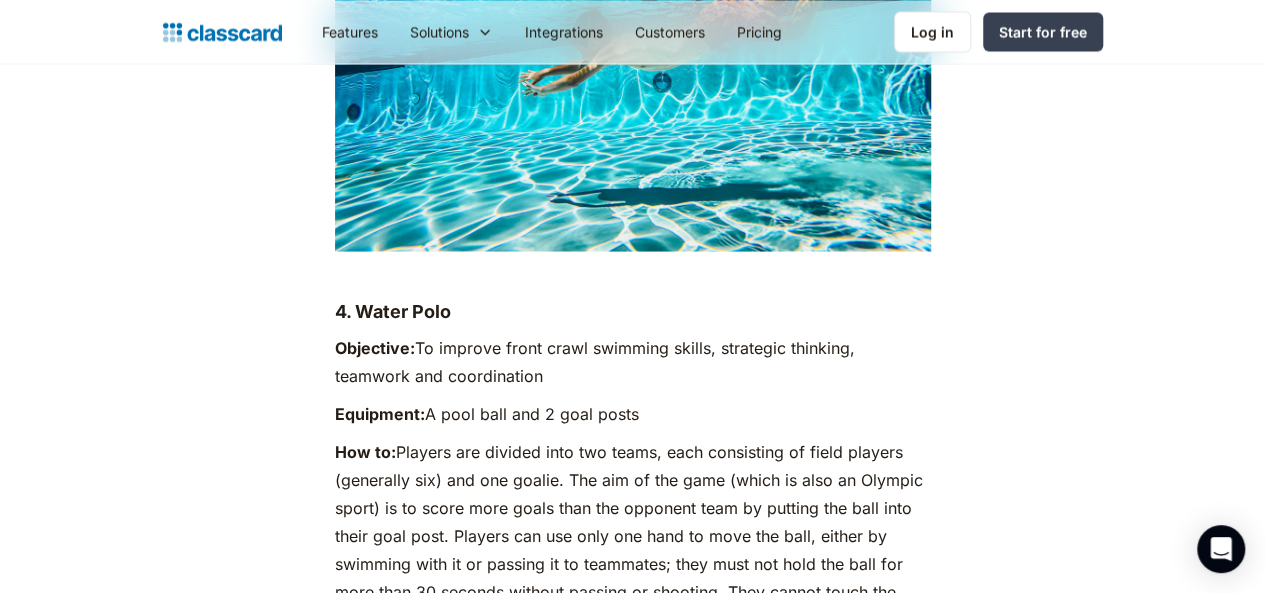 scroll, scrollTop: 9494, scrollLeft: 0, axis: vertical 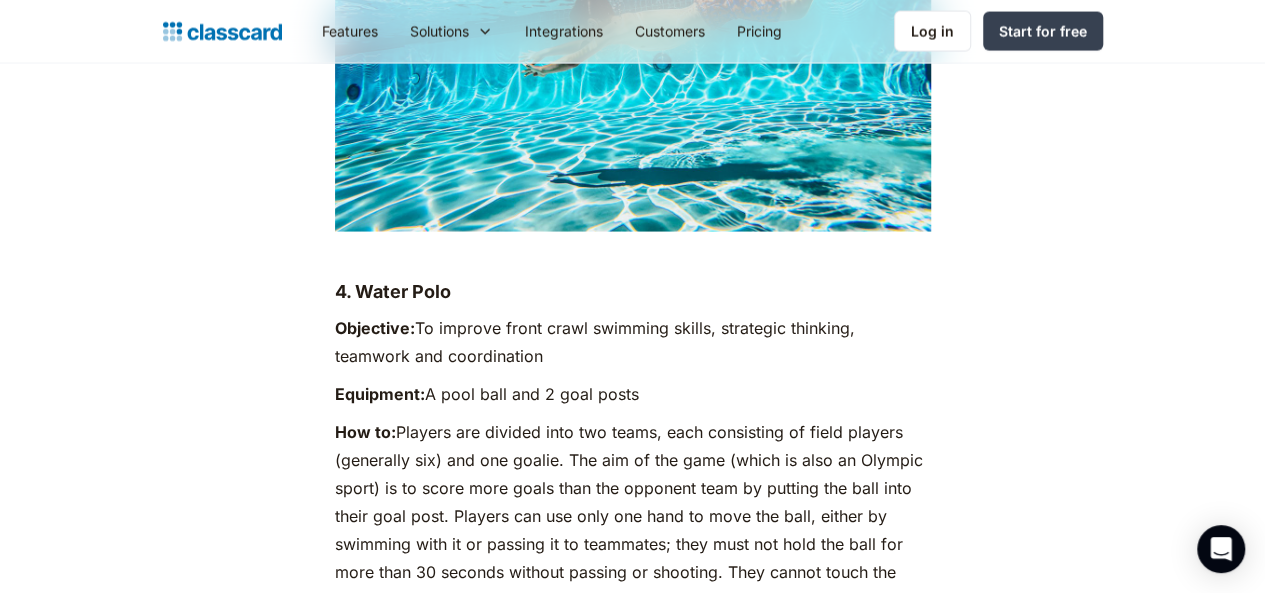 drag, startPoint x: 766, startPoint y: 507, endPoint x: 325, endPoint y: 151, distance: 566.7601 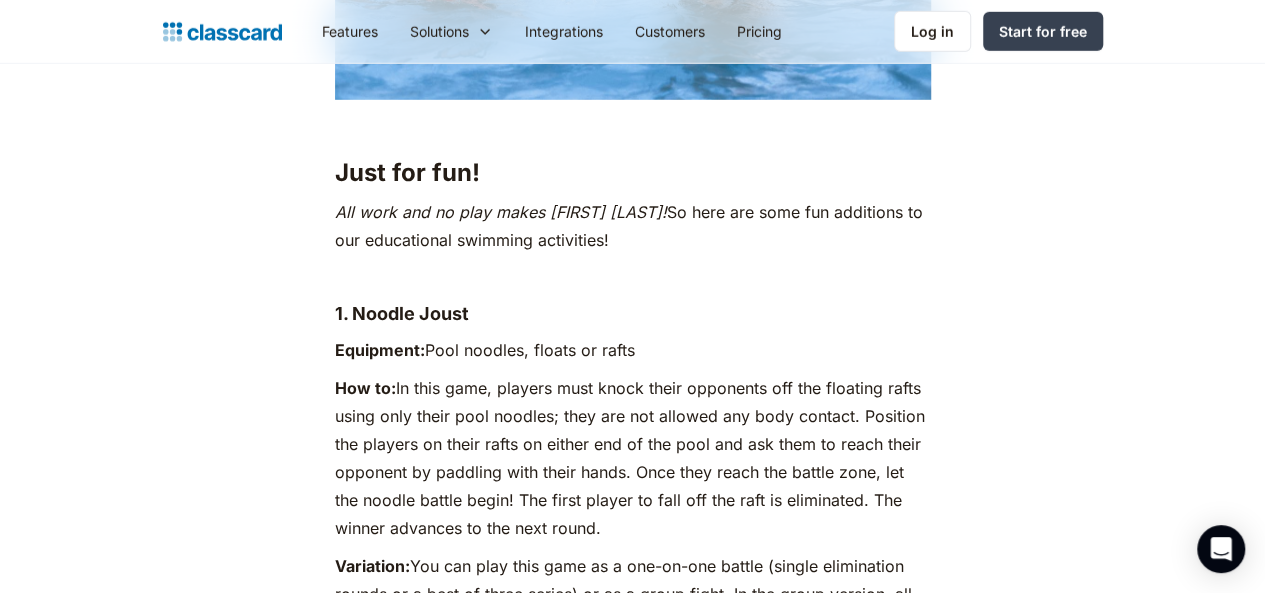 scroll, scrollTop: 10485, scrollLeft: 0, axis: vertical 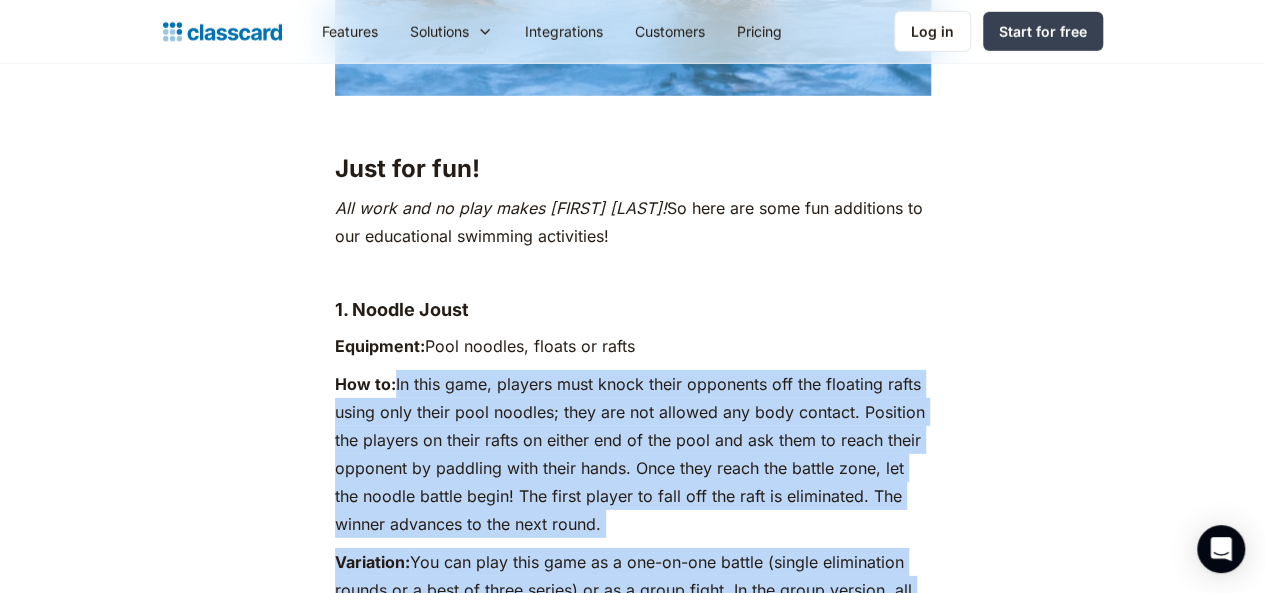drag, startPoint x: 370, startPoint y: 533, endPoint x: 424, endPoint y: 335, distance: 205.23158 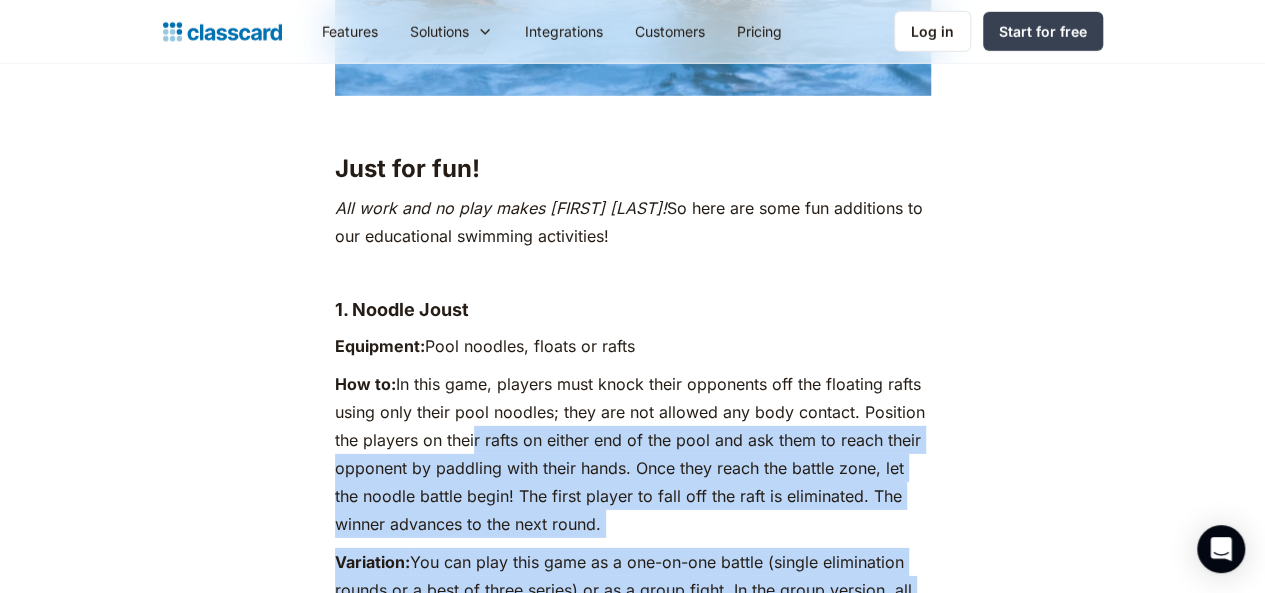 click on "How to:  In this game, players must knock their opponents off the floating rafts using only their pool noodles; they are not allowed any body contact. Position the players on their rafts on either end of the pool and ask them to reach their opponent by paddling with their hands. Once they reach the battle zone, let the noodle battle begin! The first player to fall off the raft is eliminated. The winner advances to the next round." at bounding box center [633, 454] 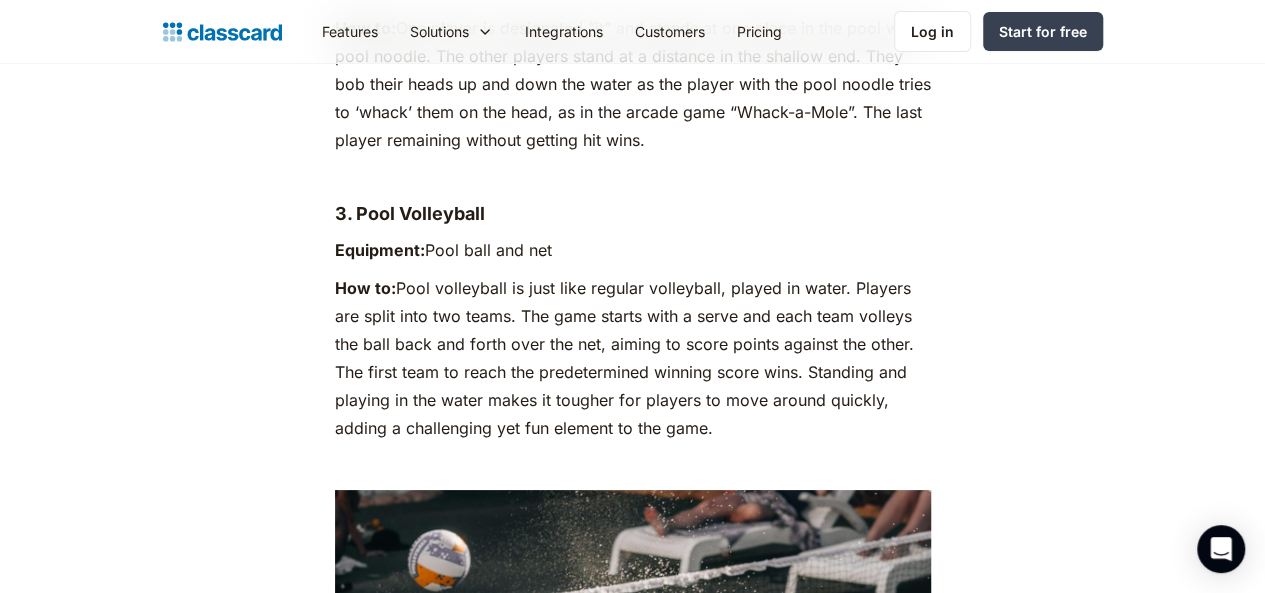 scroll, scrollTop: 11191, scrollLeft: 0, axis: vertical 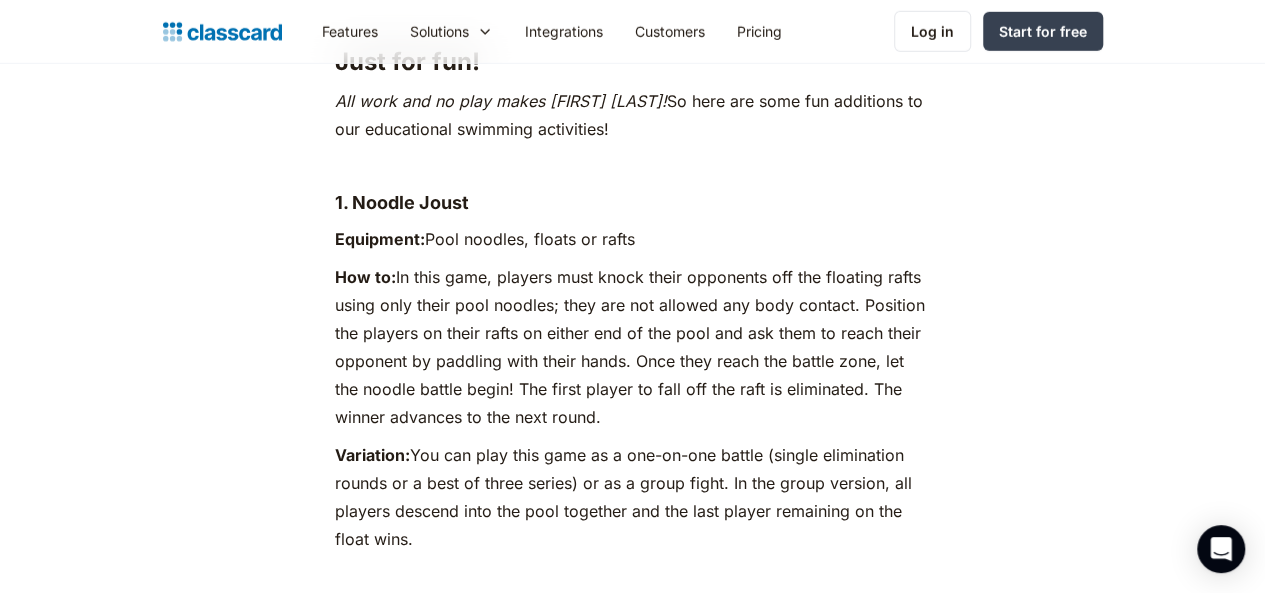 drag, startPoint x: 554, startPoint y: 375, endPoint x: 320, endPoint y: 107, distance: 355.78082 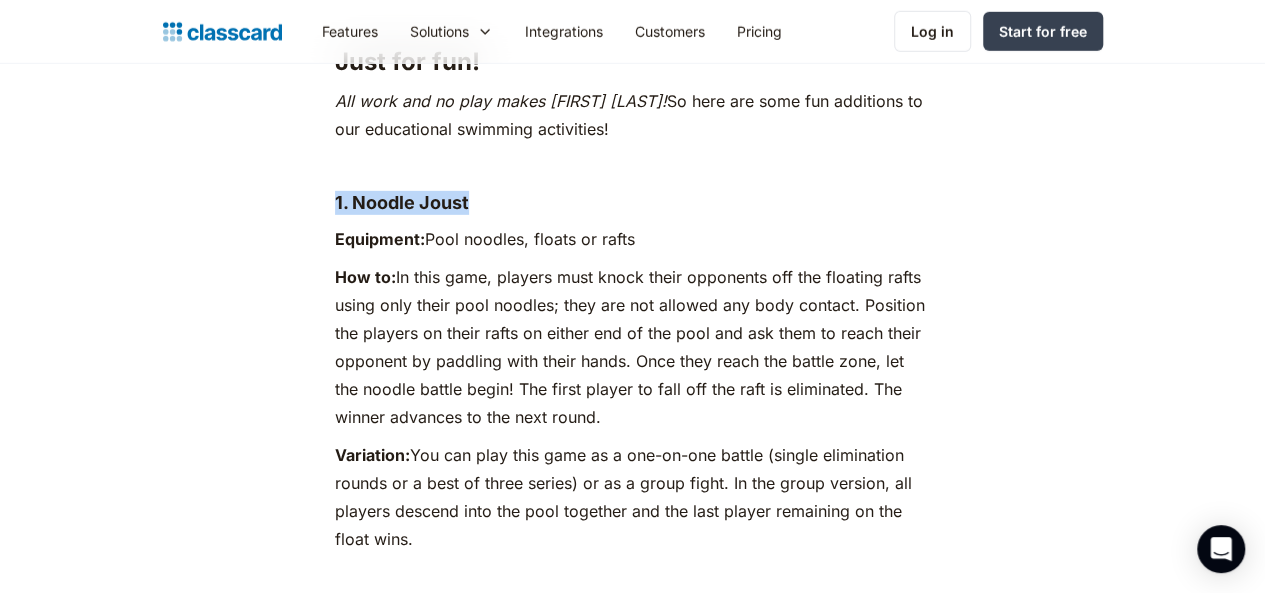 click on "1. Noodle Joust" at bounding box center (633, 203) 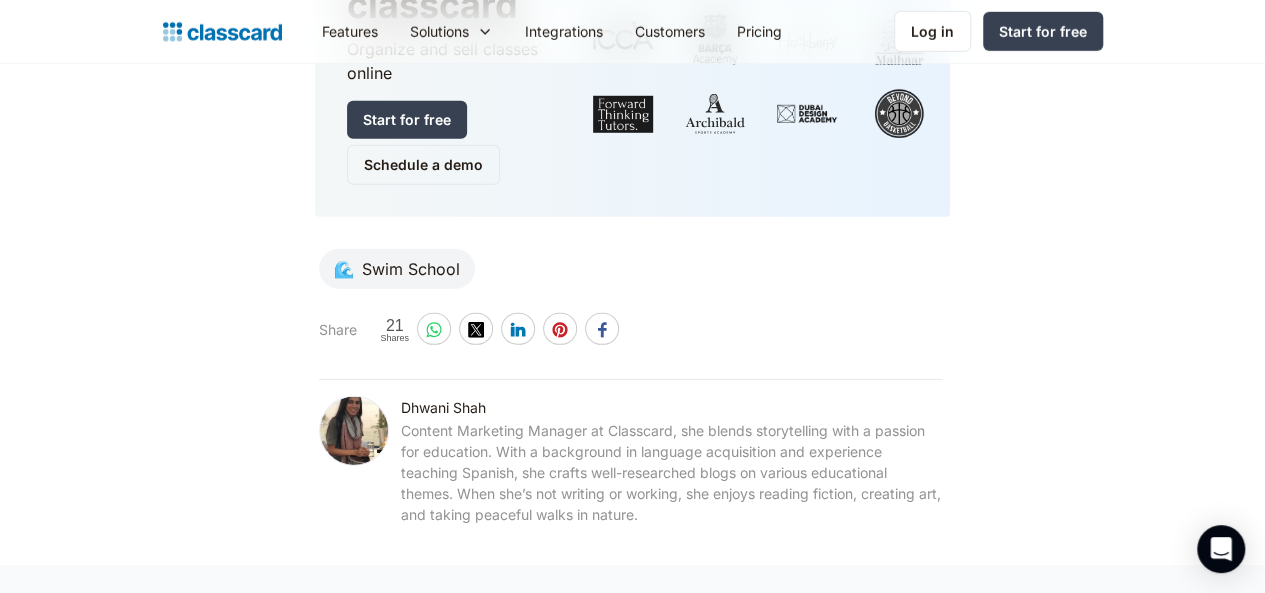 scroll, scrollTop: 14255, scrollLeft: 0, axis: vertical 